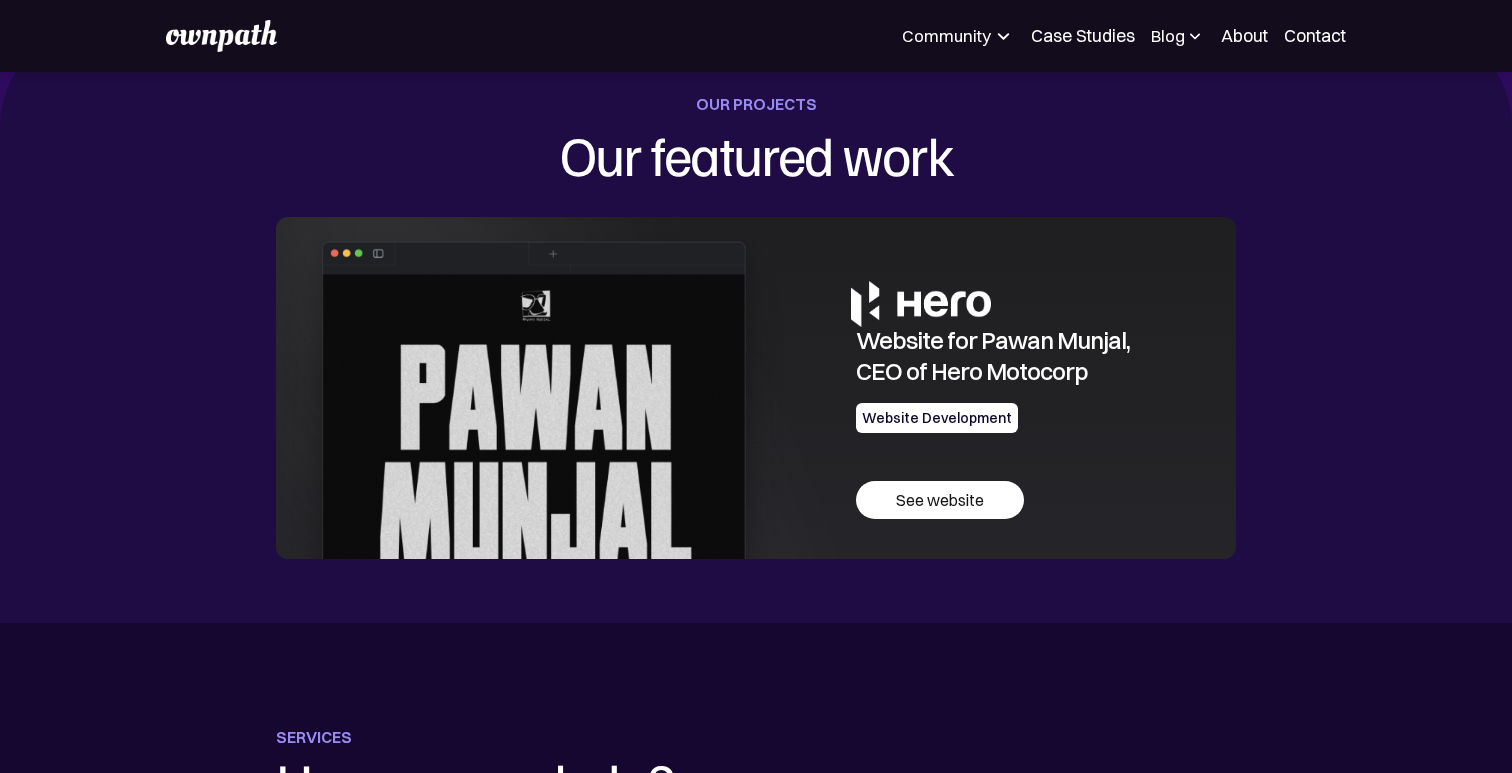 scroll, scrollTop: 737, scrollLeft: 0, axis: vertical 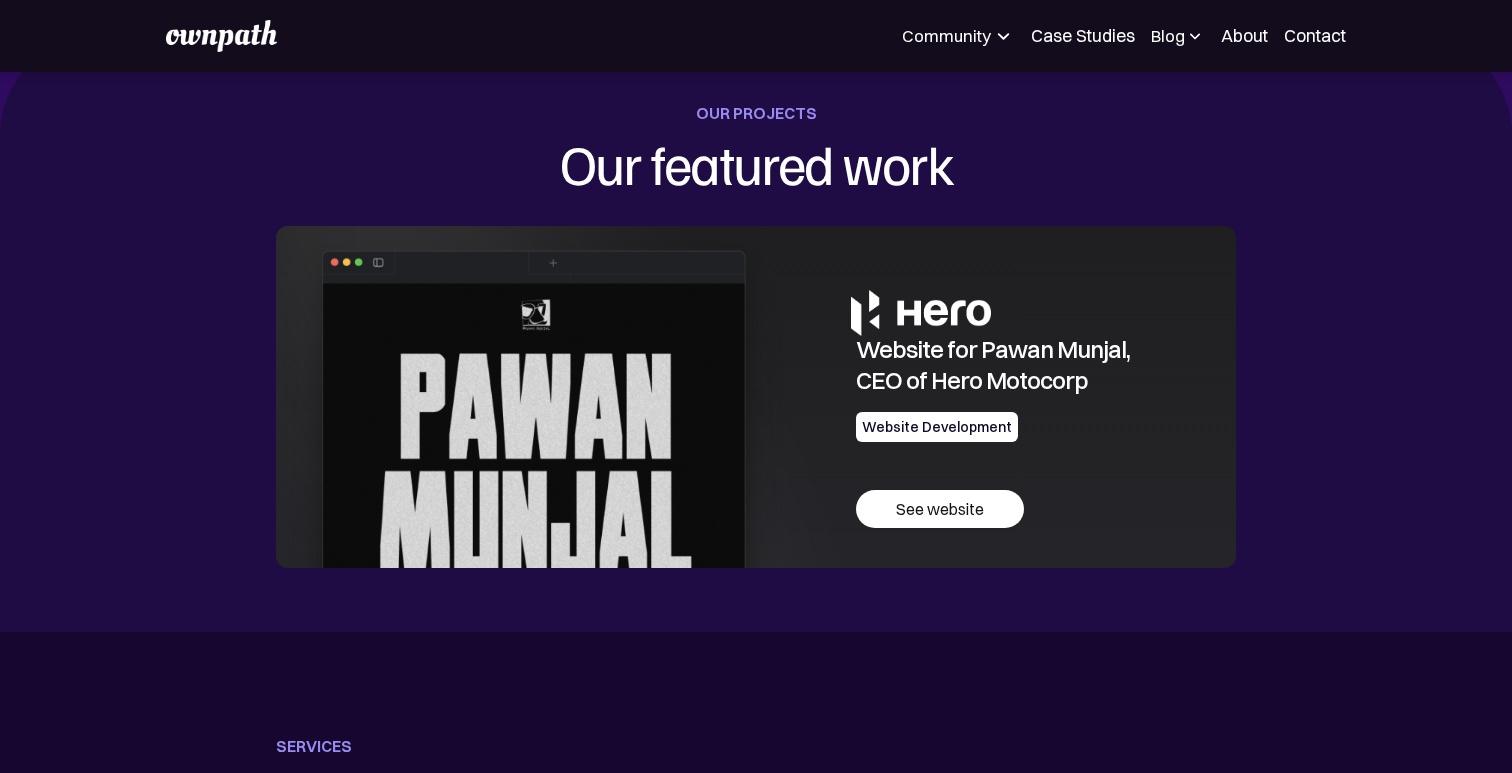 click on "RECENT PROJECTS OUR PROJECTS Our featured work" at bounding box center [756, 163] 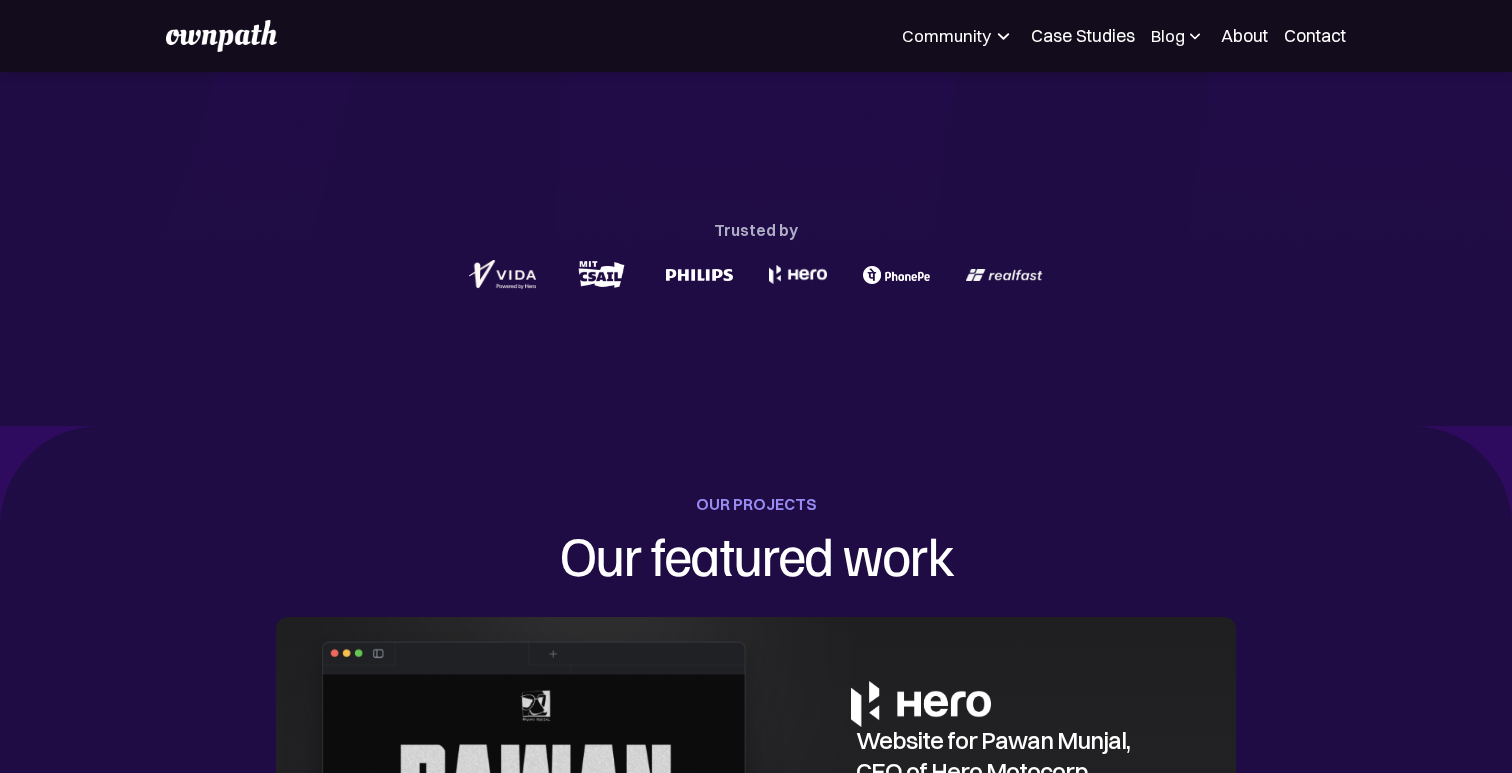 scroll, scrollTop: 0, scrollLeft: 0, axis: both 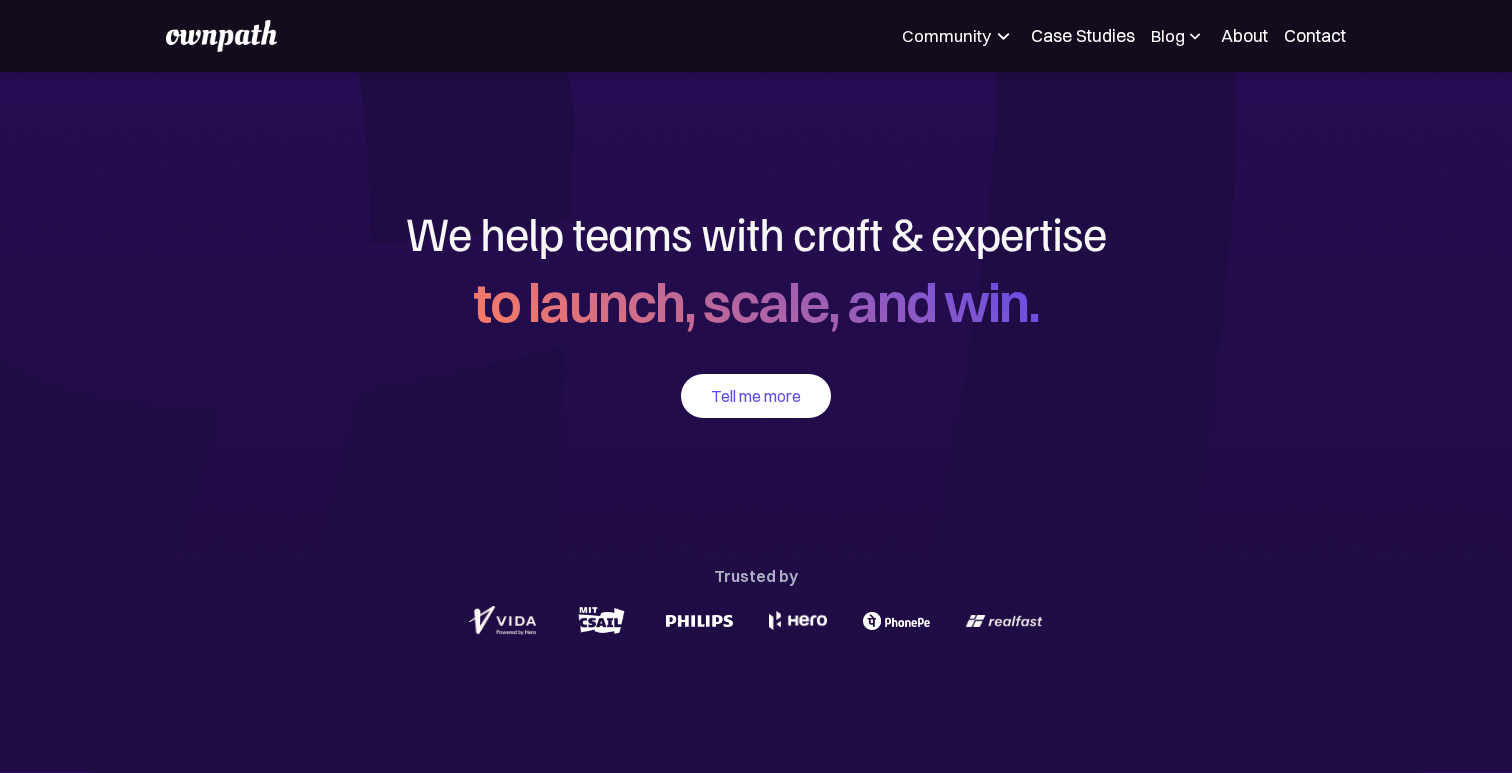 click at bounding box center (1003, 36) 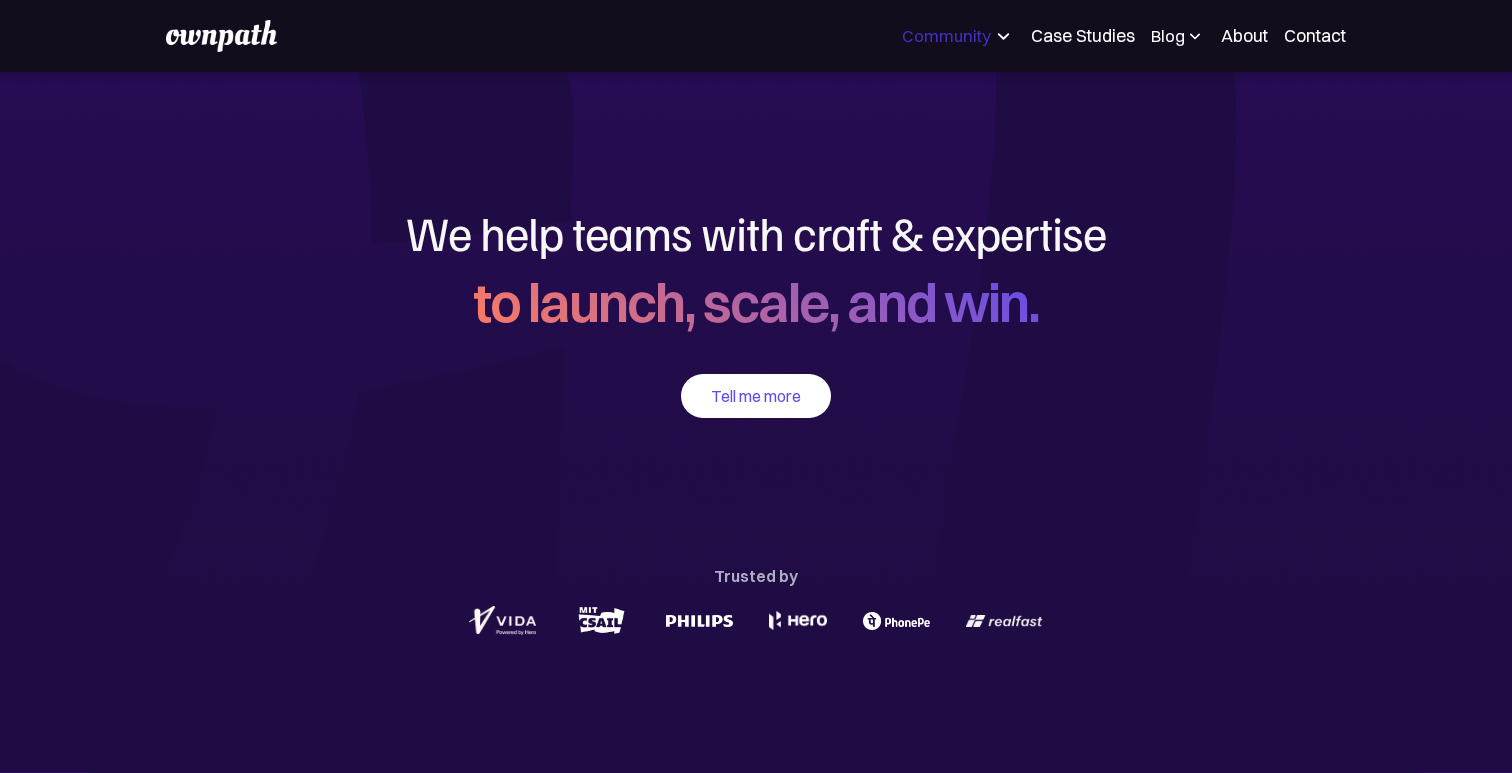 click on "Community" at bounding box center (946, 36) 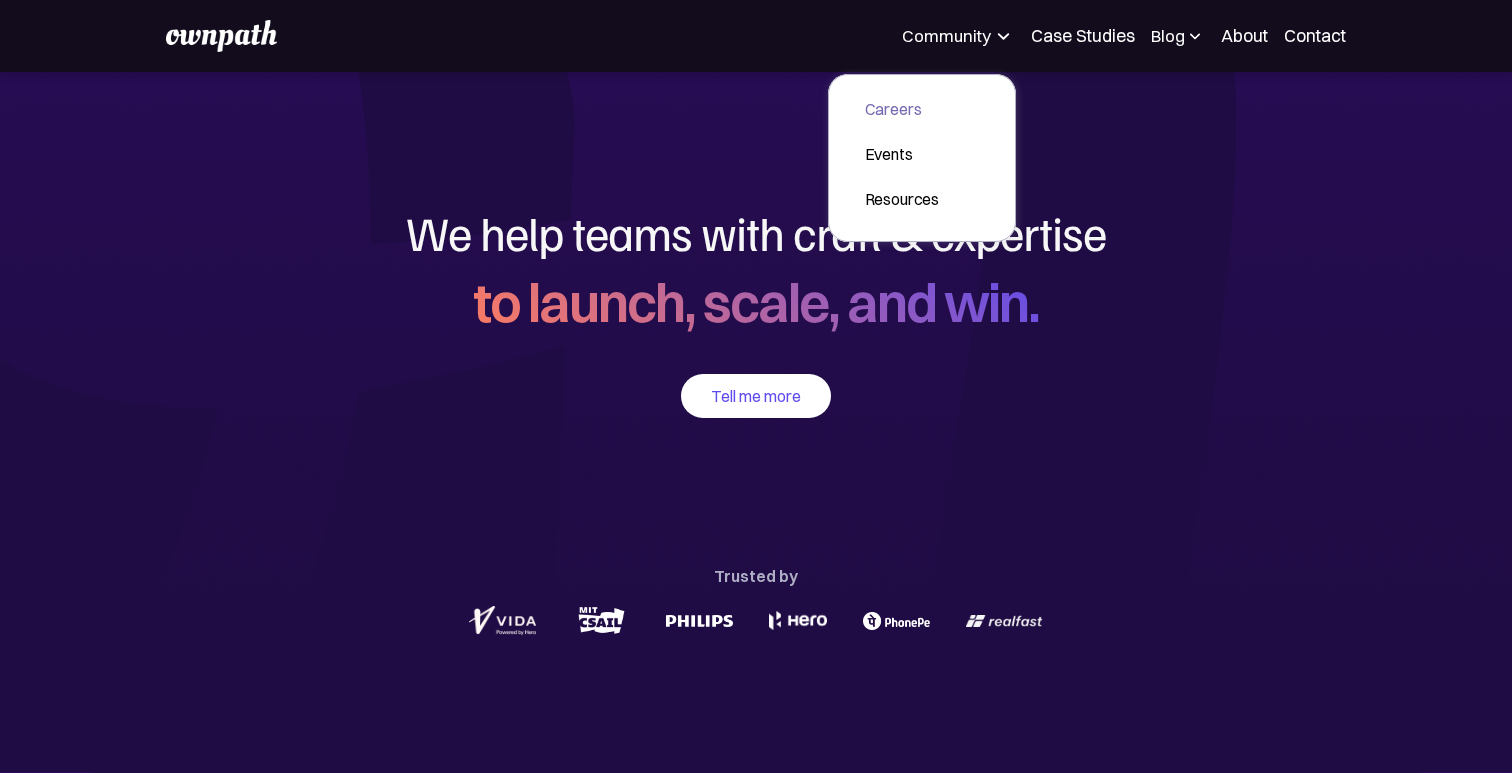click on "Careers" at bounding box center (902, 109) 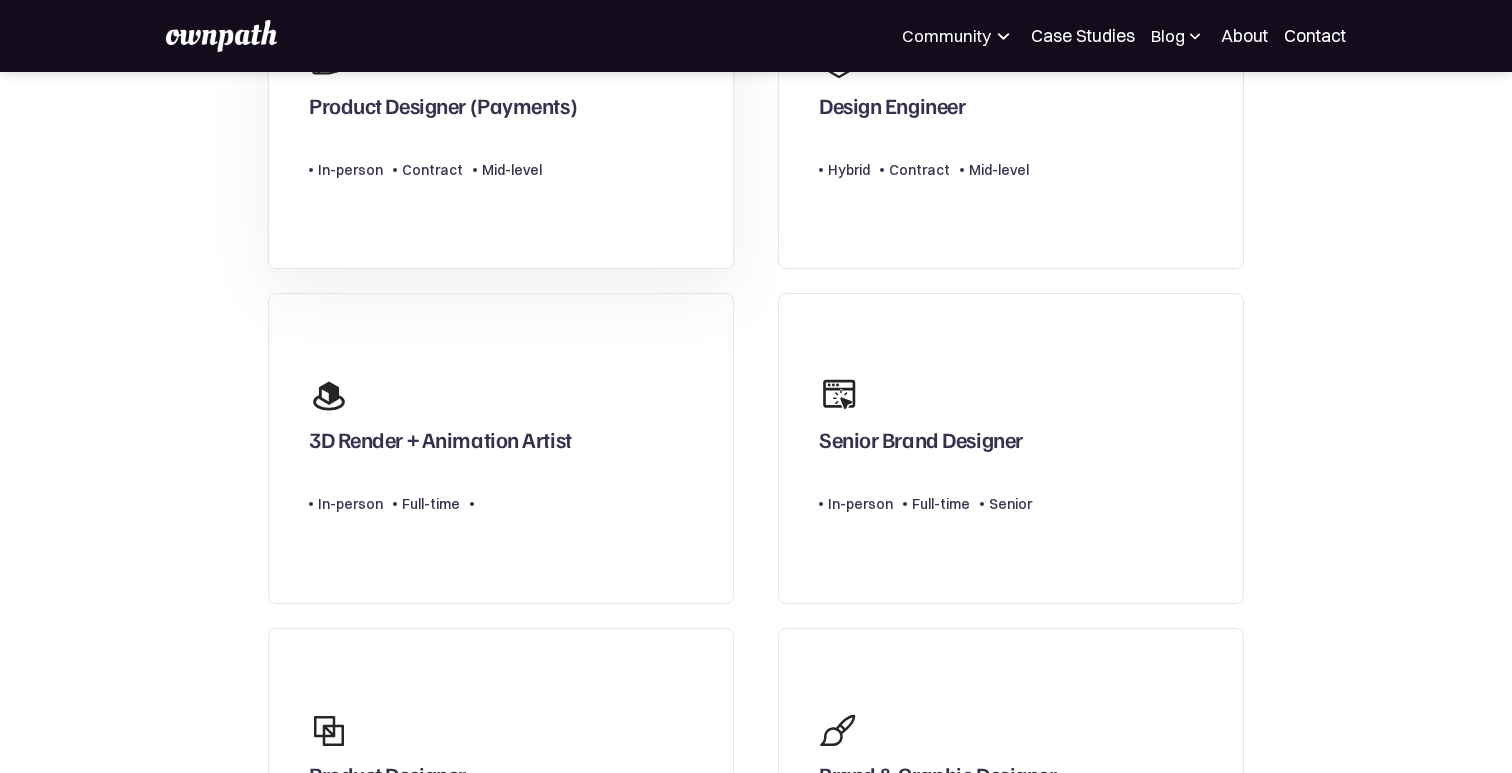 scroll, scrollTop: 287, scrollLeft: 0, axis: vertical 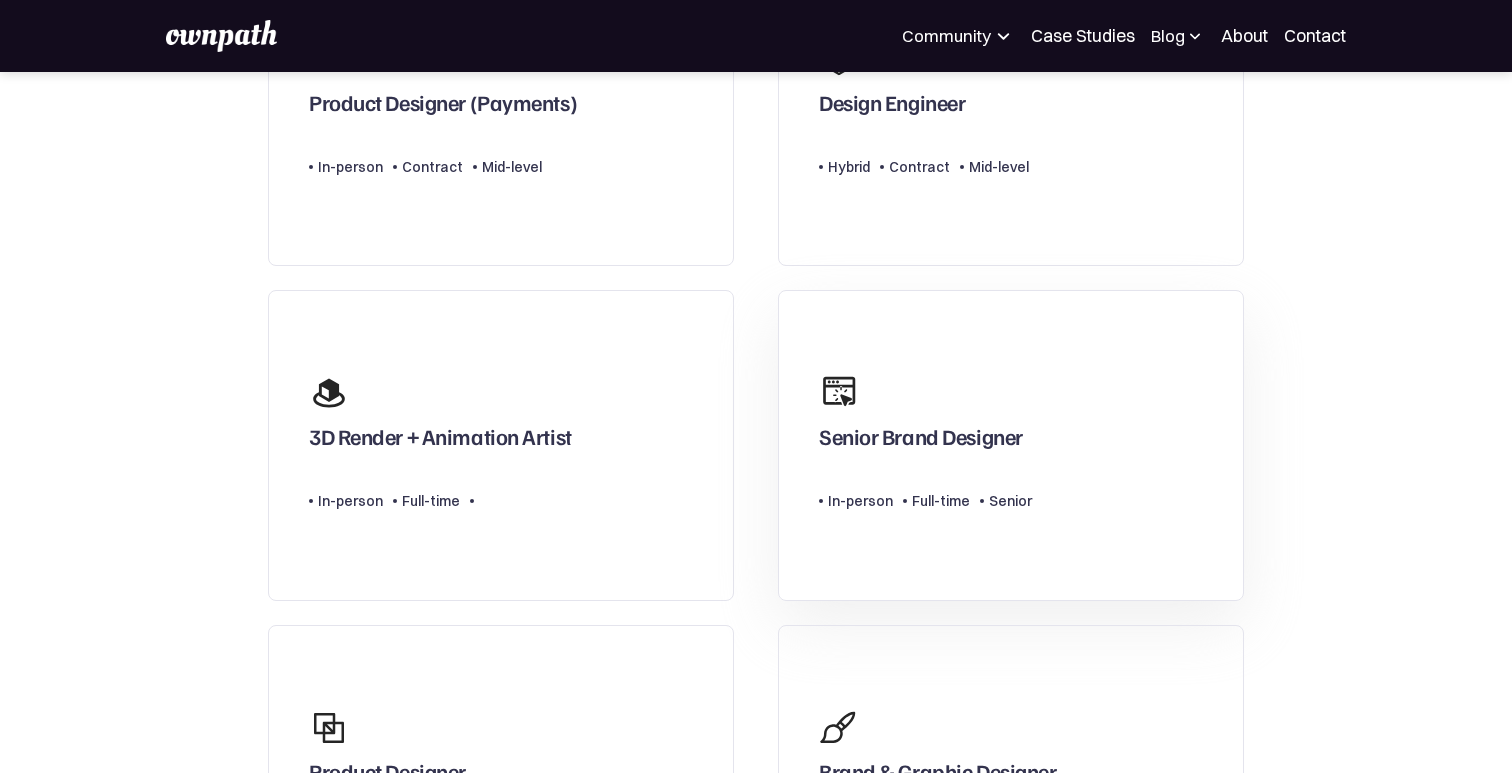 click at bounding box center [849, 393] 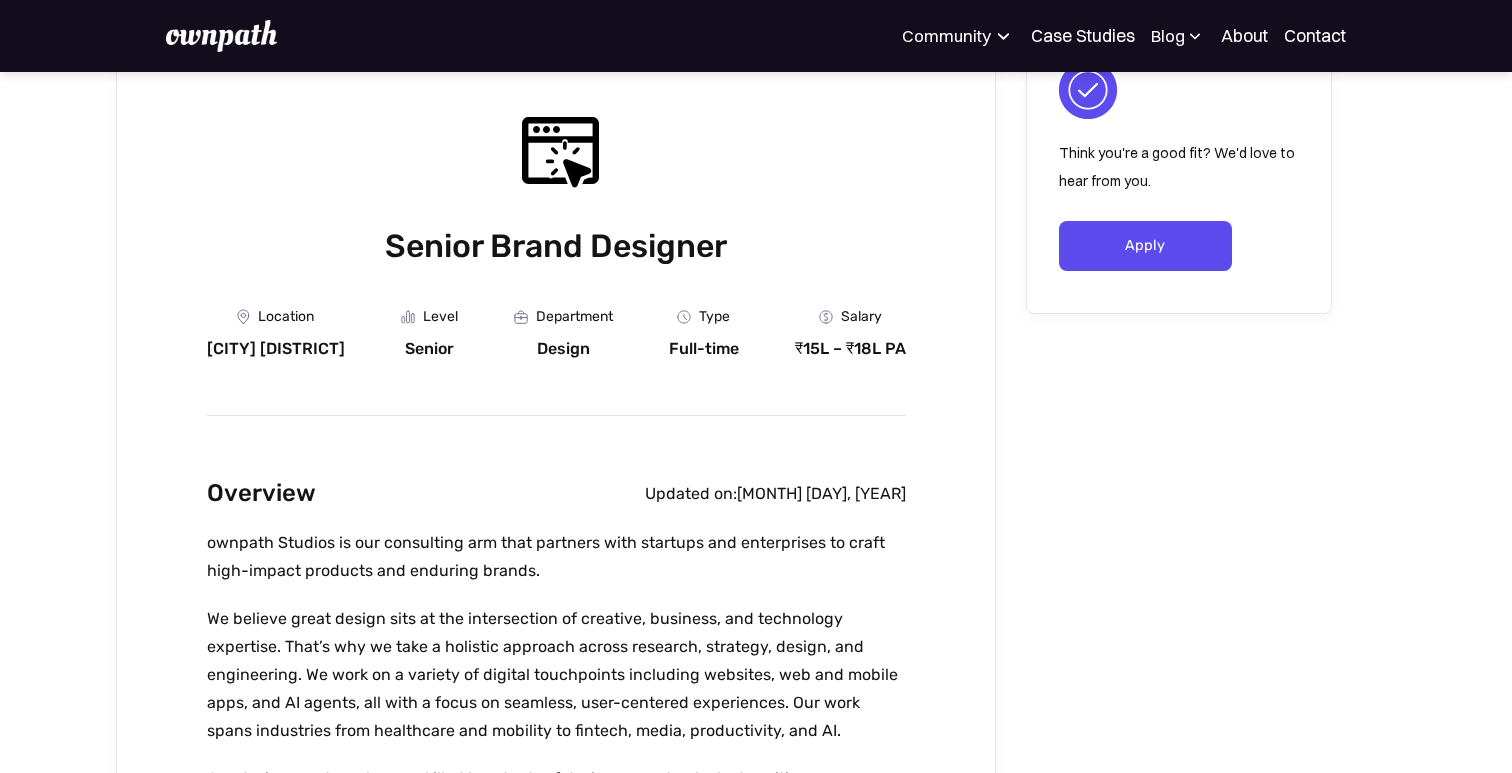 scroll, scrollTop: 0, scrollLeft: 0, axis: both 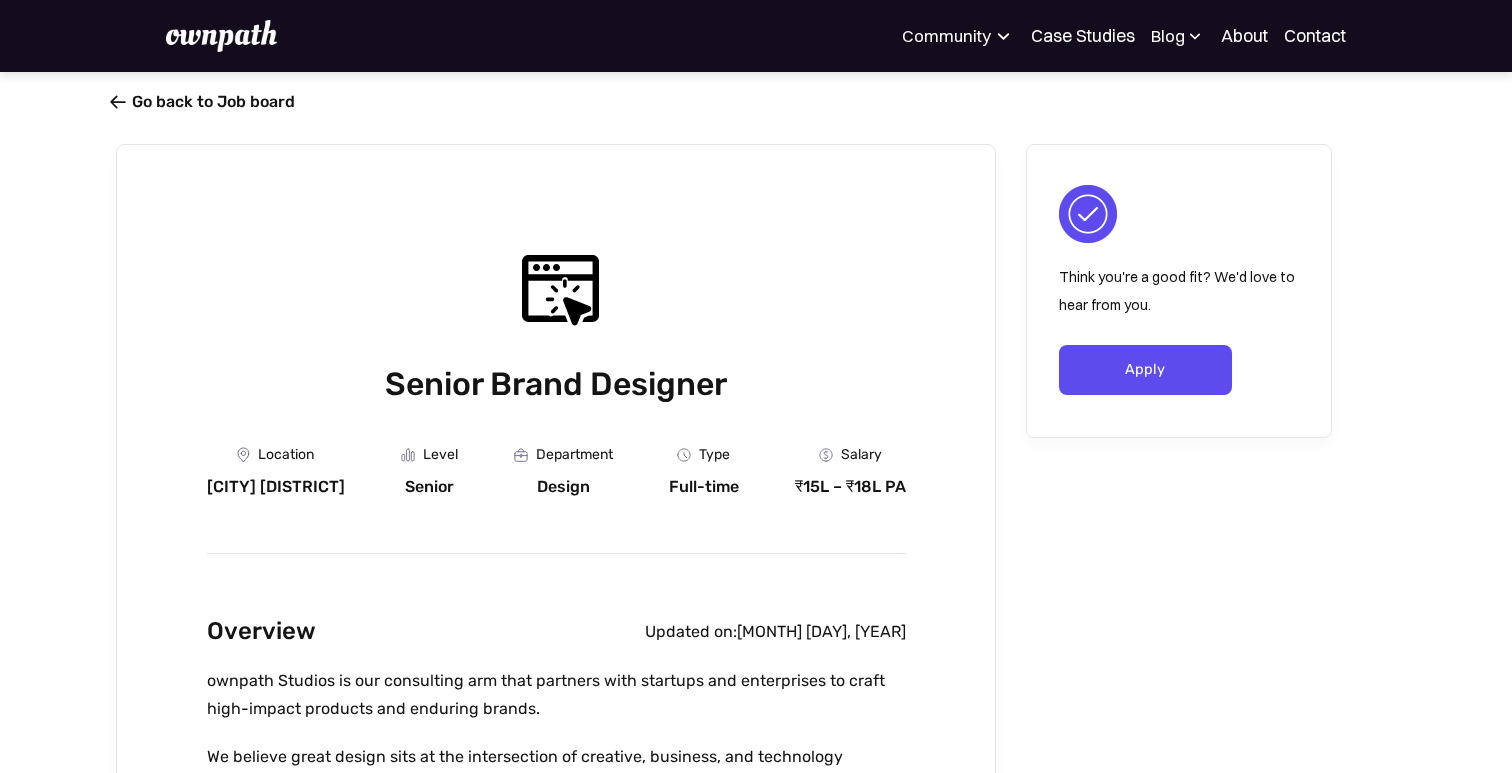 click on "" at bounding box center [118, 102] 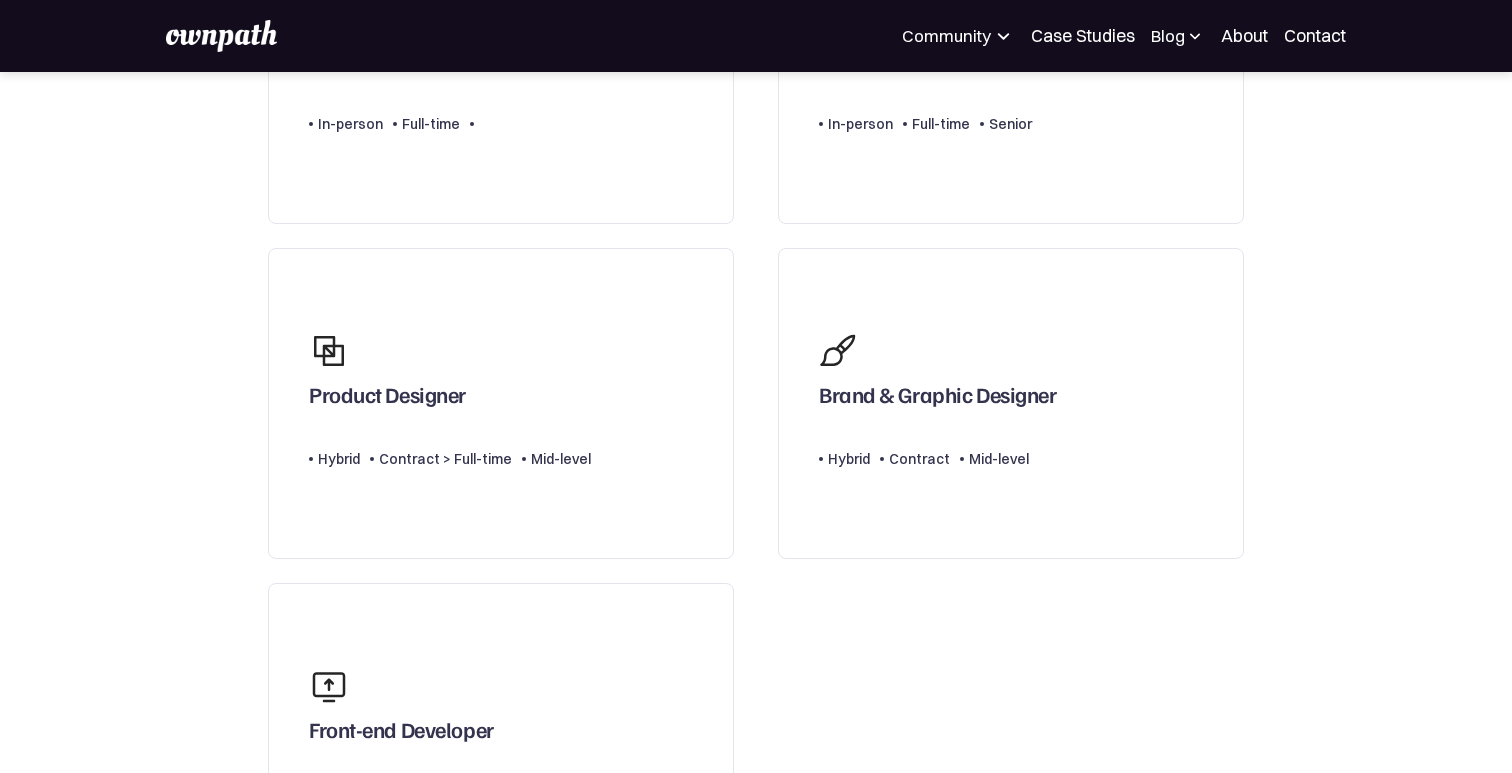 scroll, scrollTop: 665, scrollLeft: 0, axis: vertical 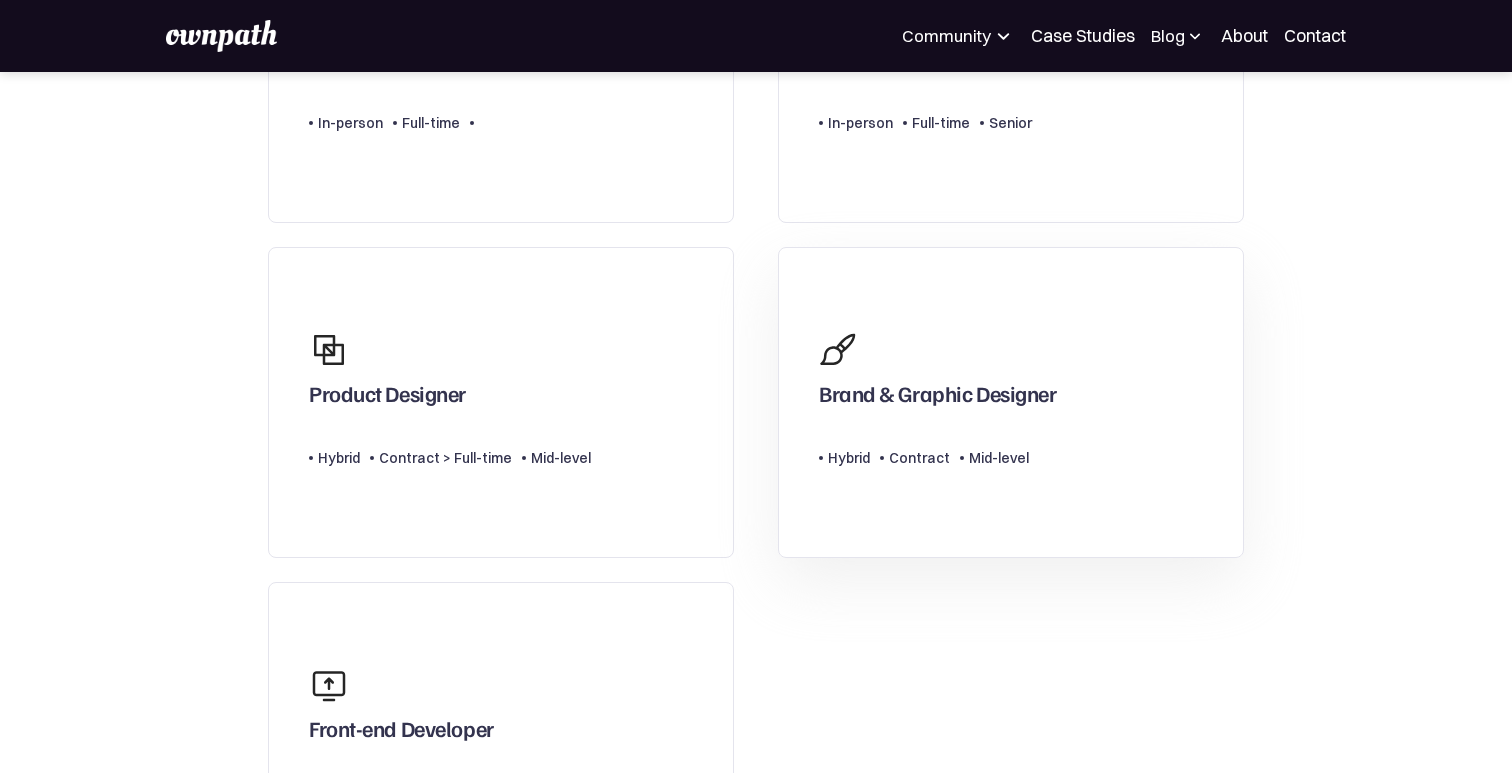 click on "Brand & Graphic Designer" at bounding box center [937, 398] 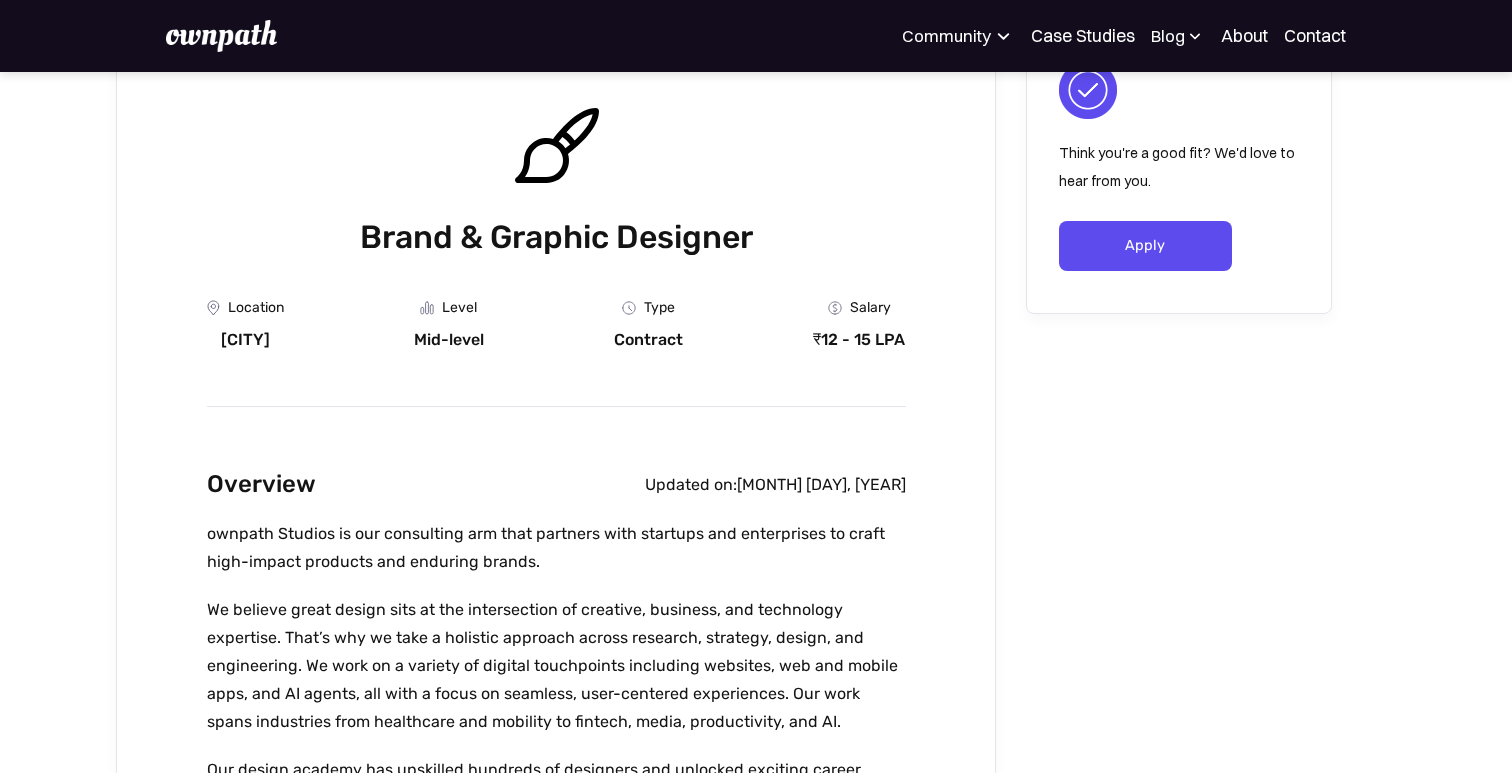 scroll, scrollTop: 0, scrollLeft: 0, axis: both 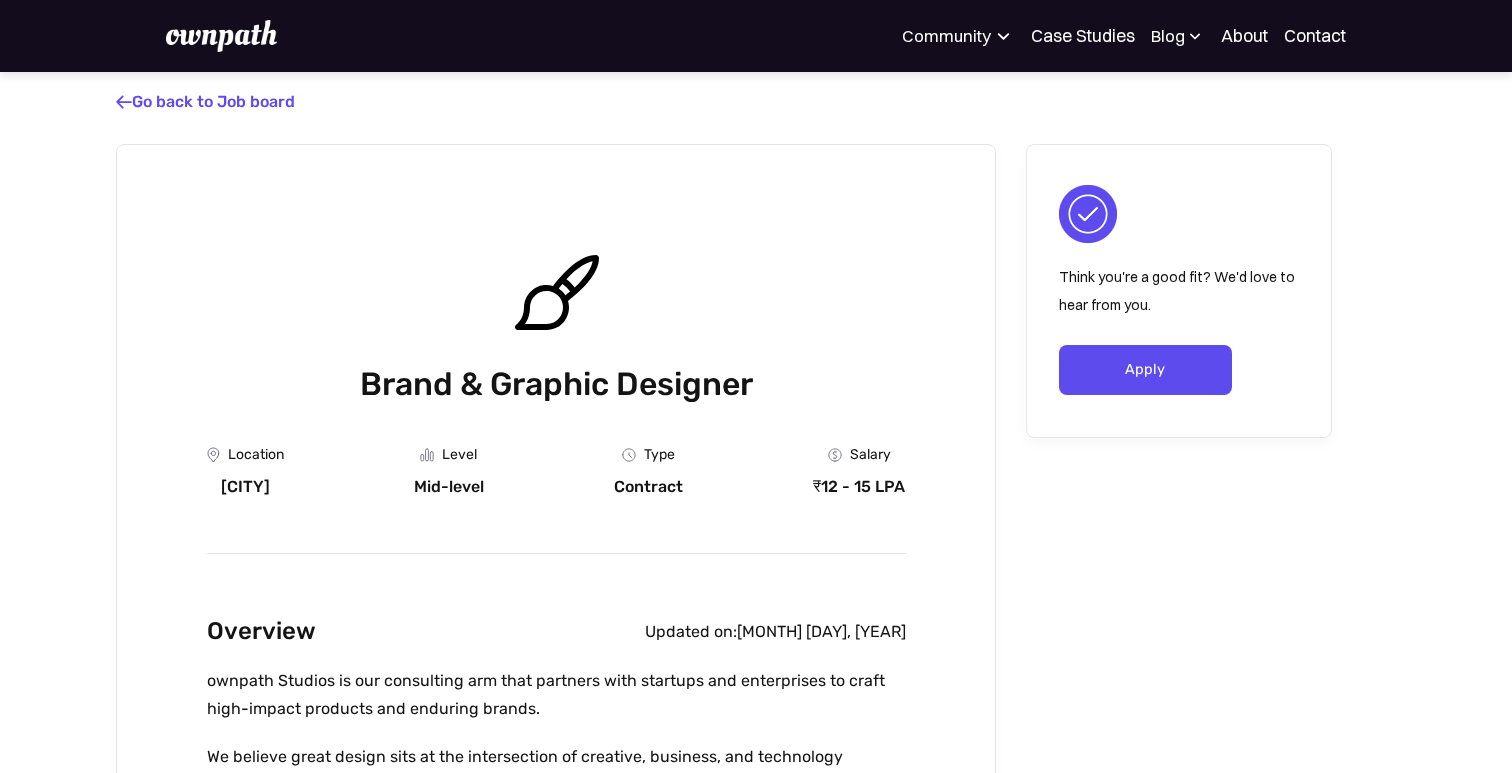click at bounding box center [1195, 36] 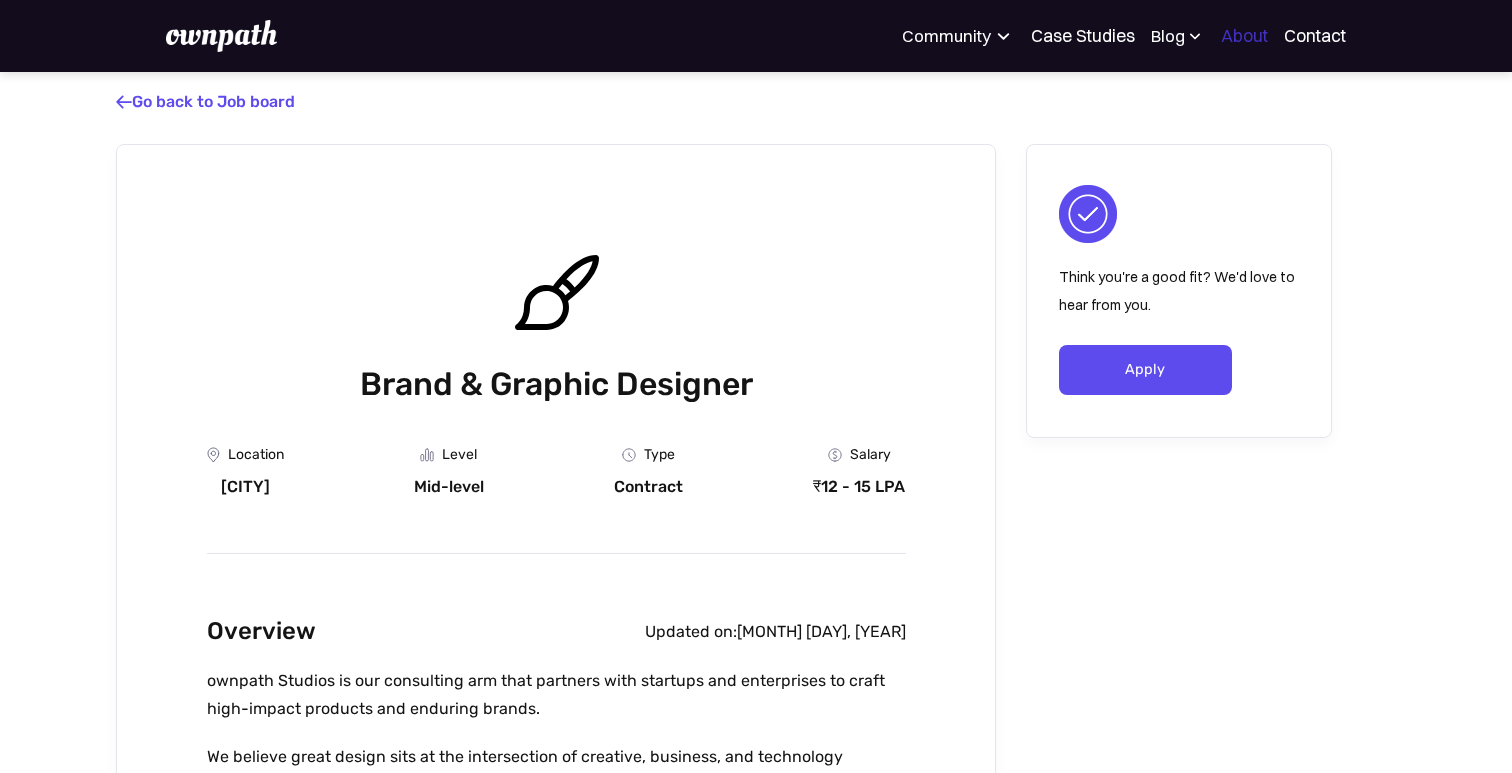 click on "About" at bounding box center [1244, 36] 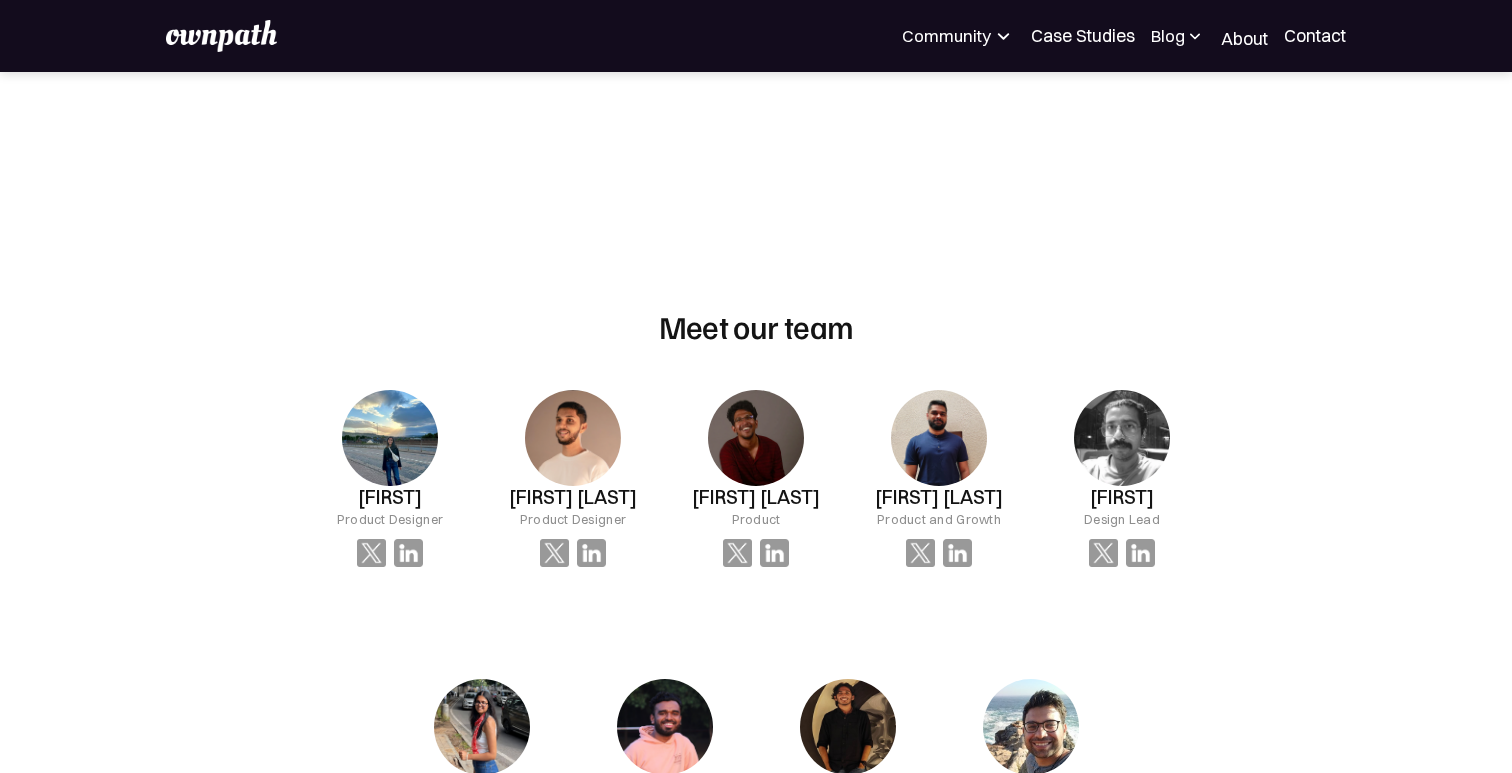 scroll, scrollTop: 1150, scrollLeft: 0, axis: vertical 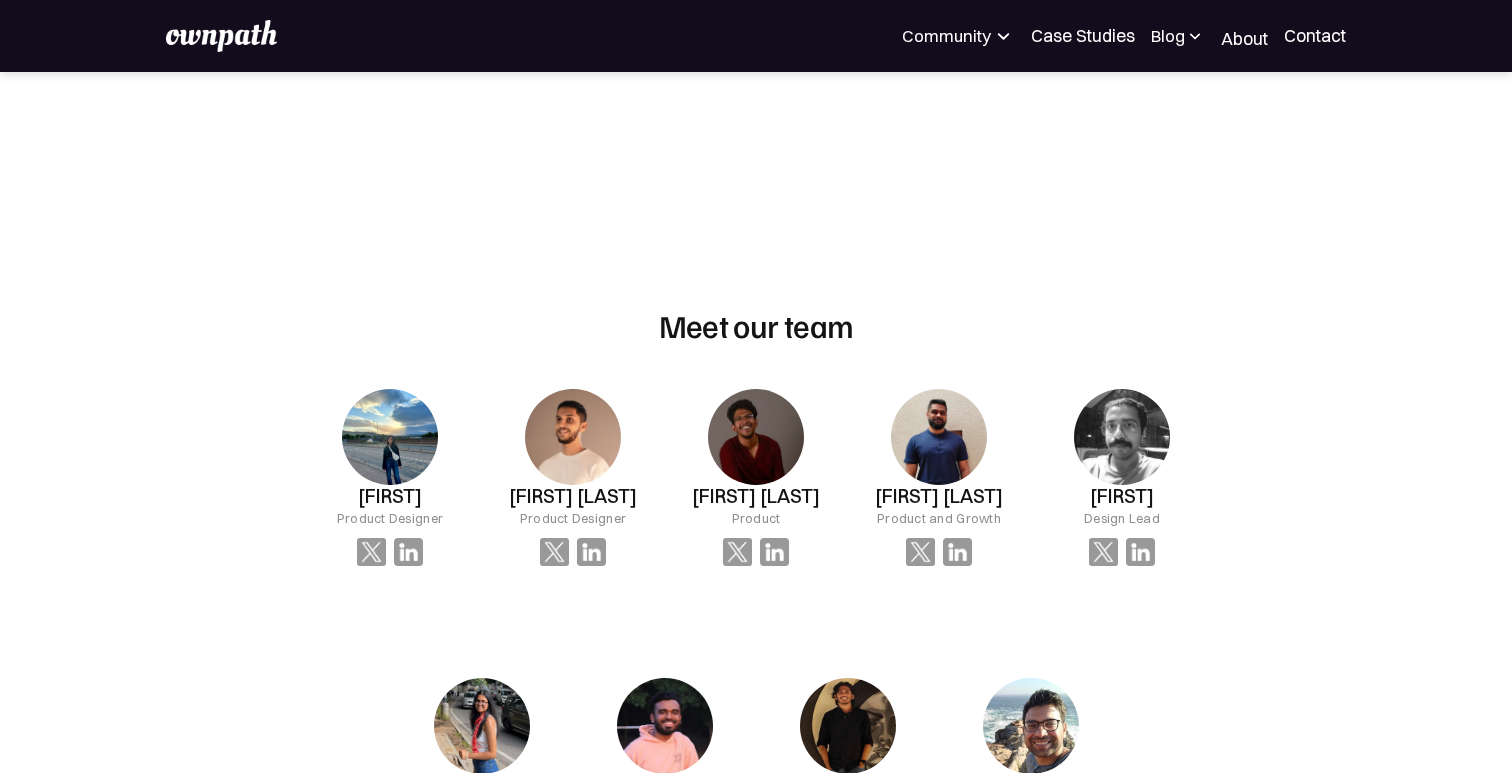 click on "OUR MISSION At ownpath, our mission is to unlock potential — in people, teams, and products. Whether through community, mentorship, or AI, we help individuals grow, teams move faster, and companies bring impactful ideas to life. AS FEATURED ON AUDIOGYAN Meet our team Lahari Product Designer Waqar Khan Product Designer Rishab Srikanth Product Prateek José Product and Growth Anish Design Lead Ananya Mitra Operations Malav Rohit UX and Brand Designer Aaditya Chowdhury SDE Shreyas Satish Founder & CEO Our Investors Abhinit Tiwari Lead Investor, ex-Head of Design, Gojek Ranjan Sakalley Independent Consultant, ex-Gojek Sidu Ponnappa Founder, realfast.ai Shayak Sen Head of Design, Vedantu Pallav Nadhani Co-Founder, Presentations.AI Obvious Ventures Ltd Design and Strategy Consultancy Fatema Raja UX and Brand at FamPay Vikalp Gupta Independent Lead Designer Our Advisors We're lucky to be supported by some of the best minds in the world. Steve Sule Projects, Atlantis Sidu Ponnappa Founder, realfast.ai" at bounding box center [756, 786] 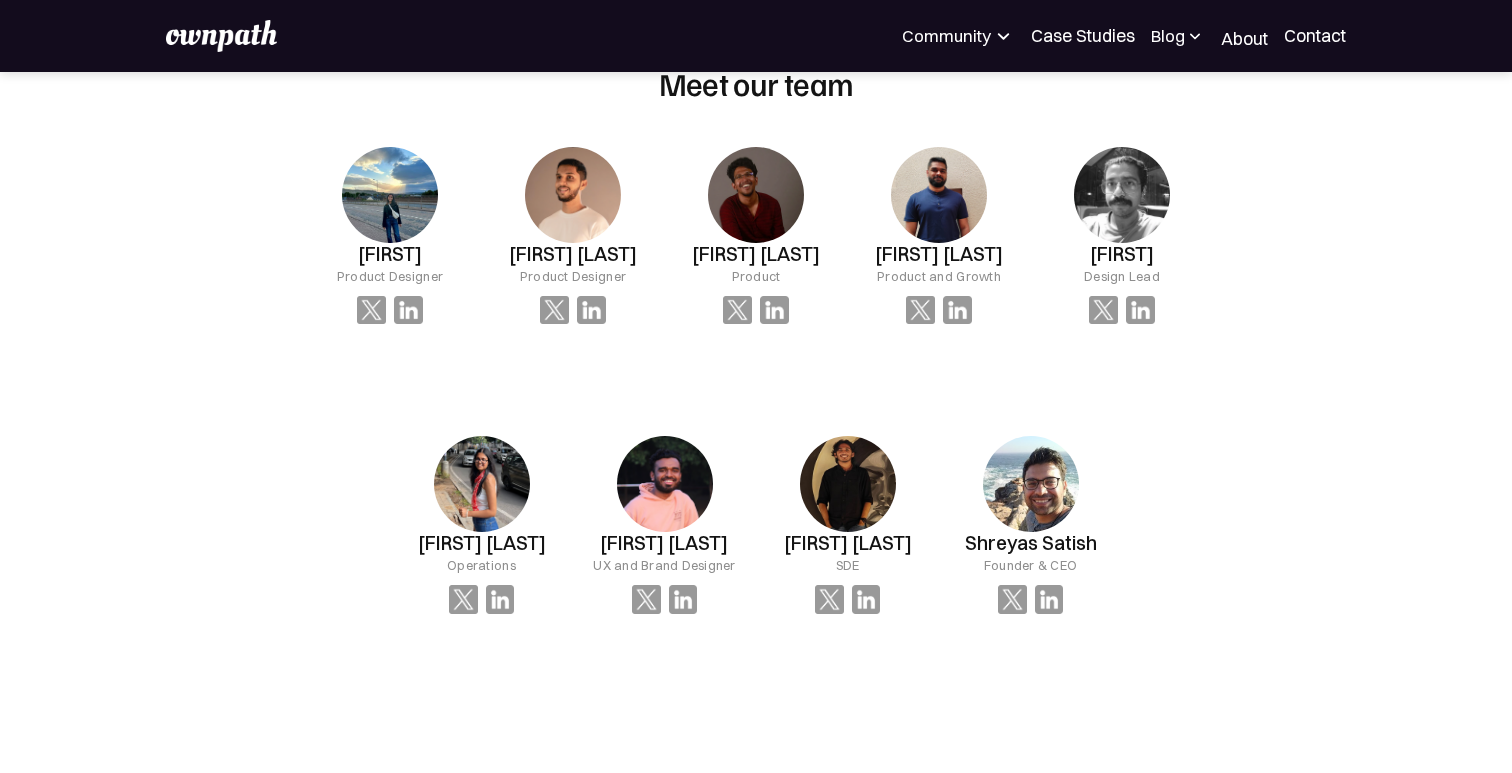 scroll, scrollTop: 1244, scrollLeft: 0, axis: vertical 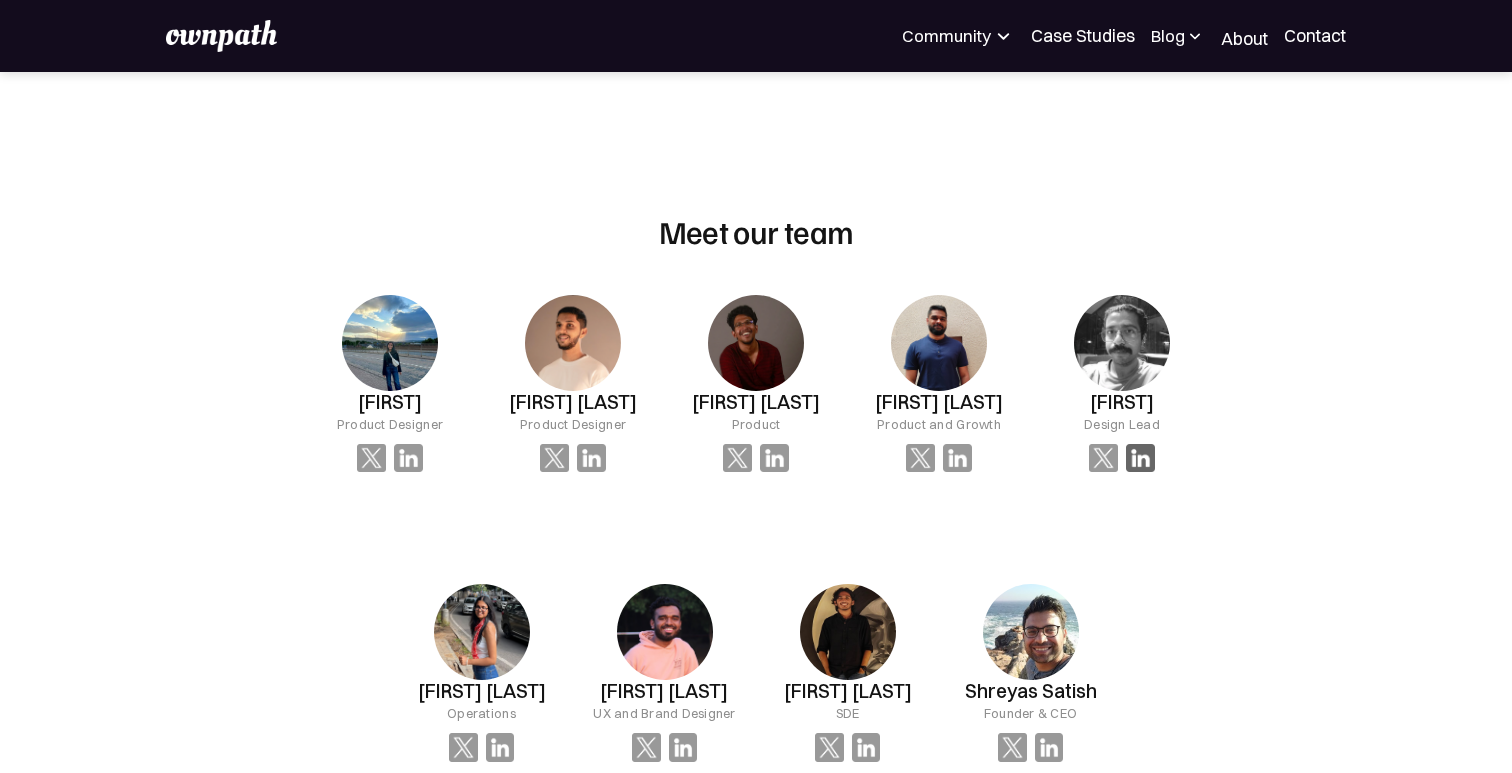 click at bounding box center (408, 458) 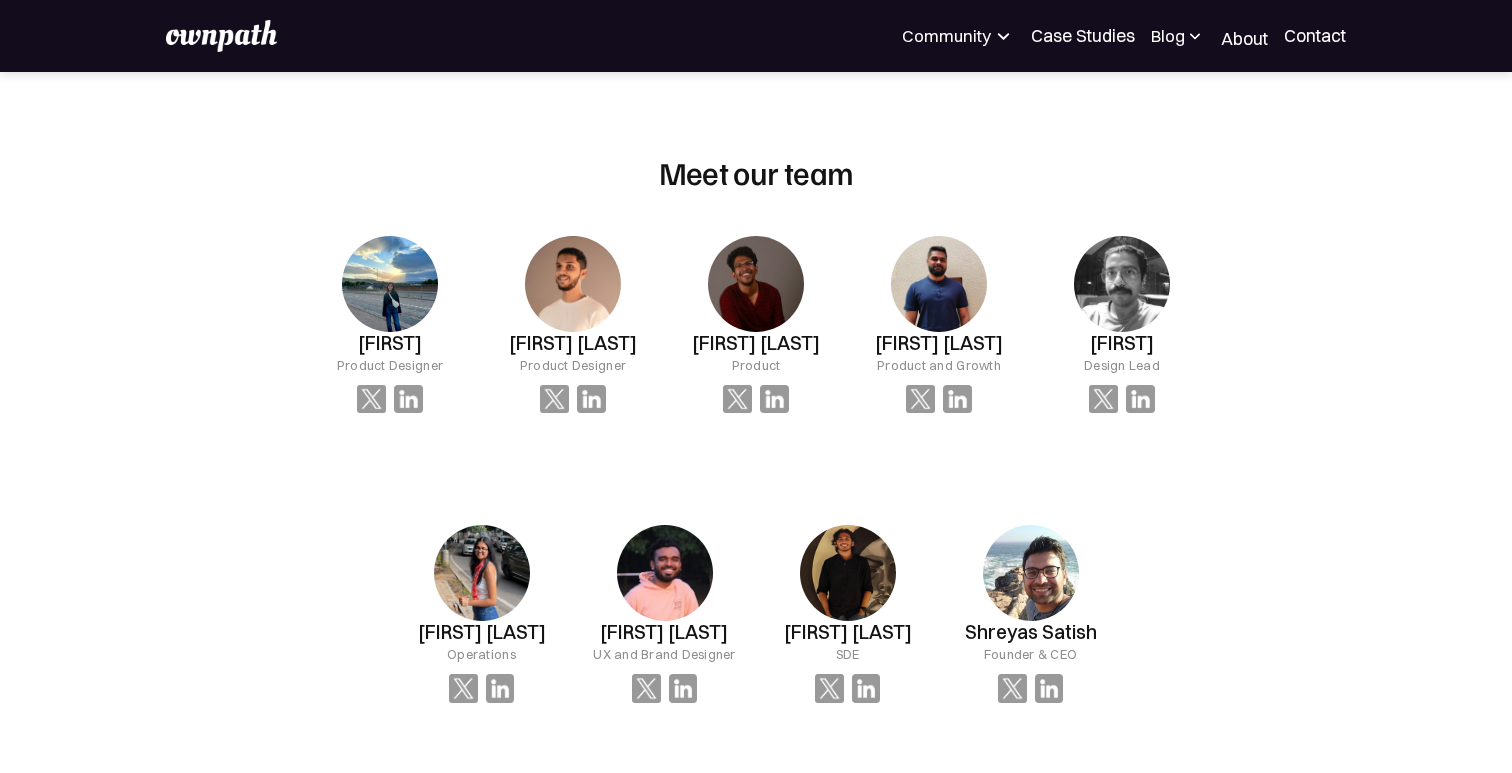 scroll, scrollTop: 1306, scrollLeft: 0, axis: vertical 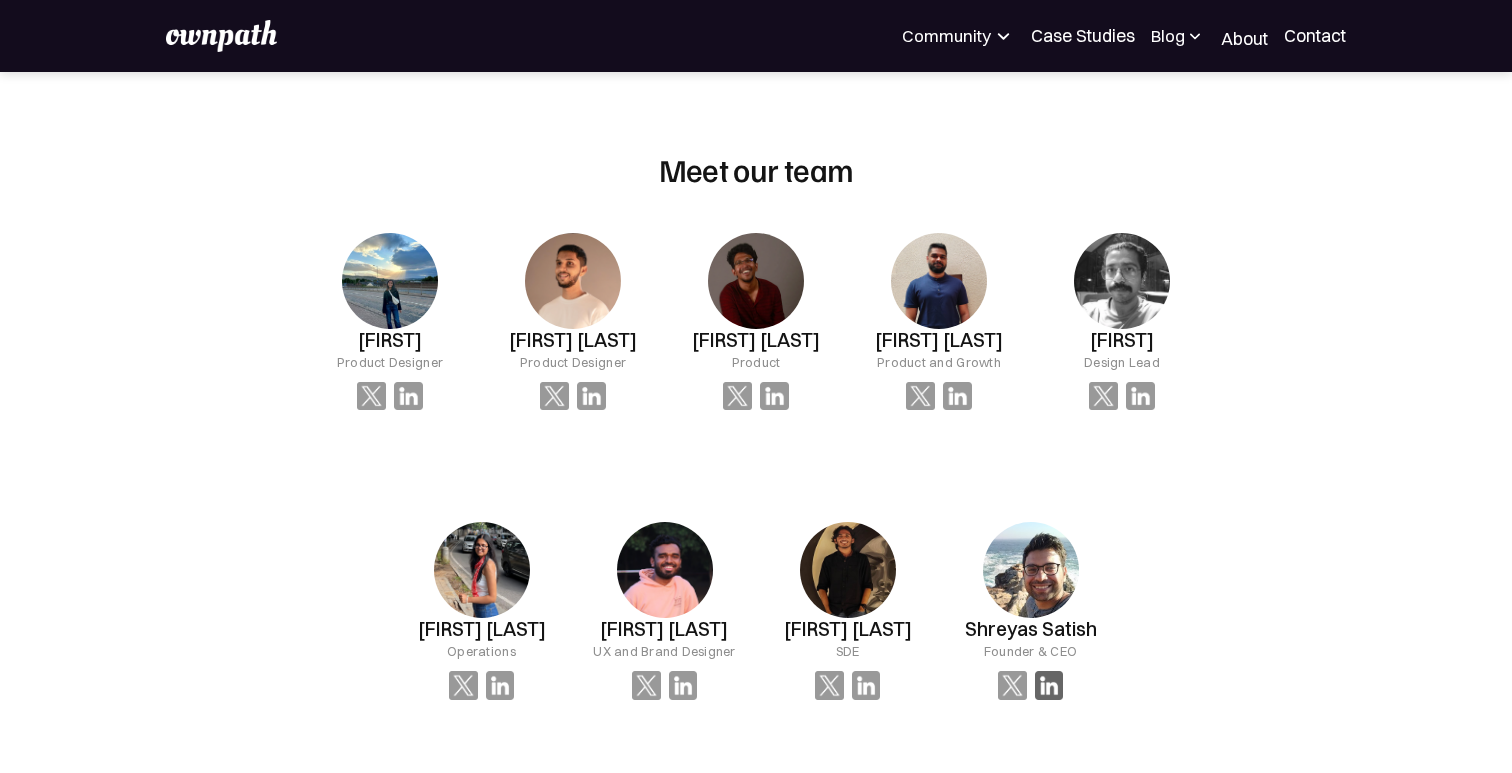 click at bounding box center [1049, 685] 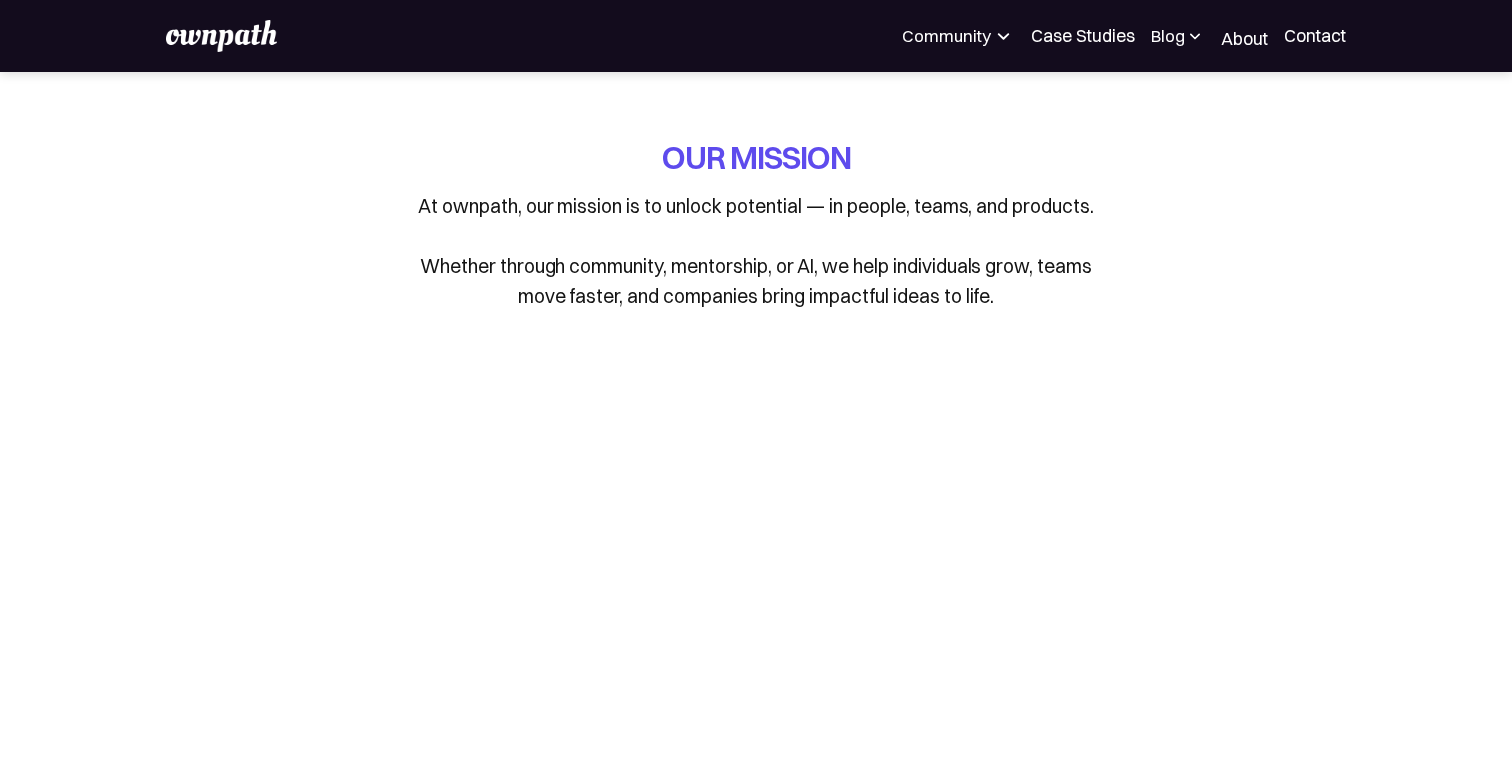 scroll, scrollTop: 0, scrollLeft: 0, axis: both 